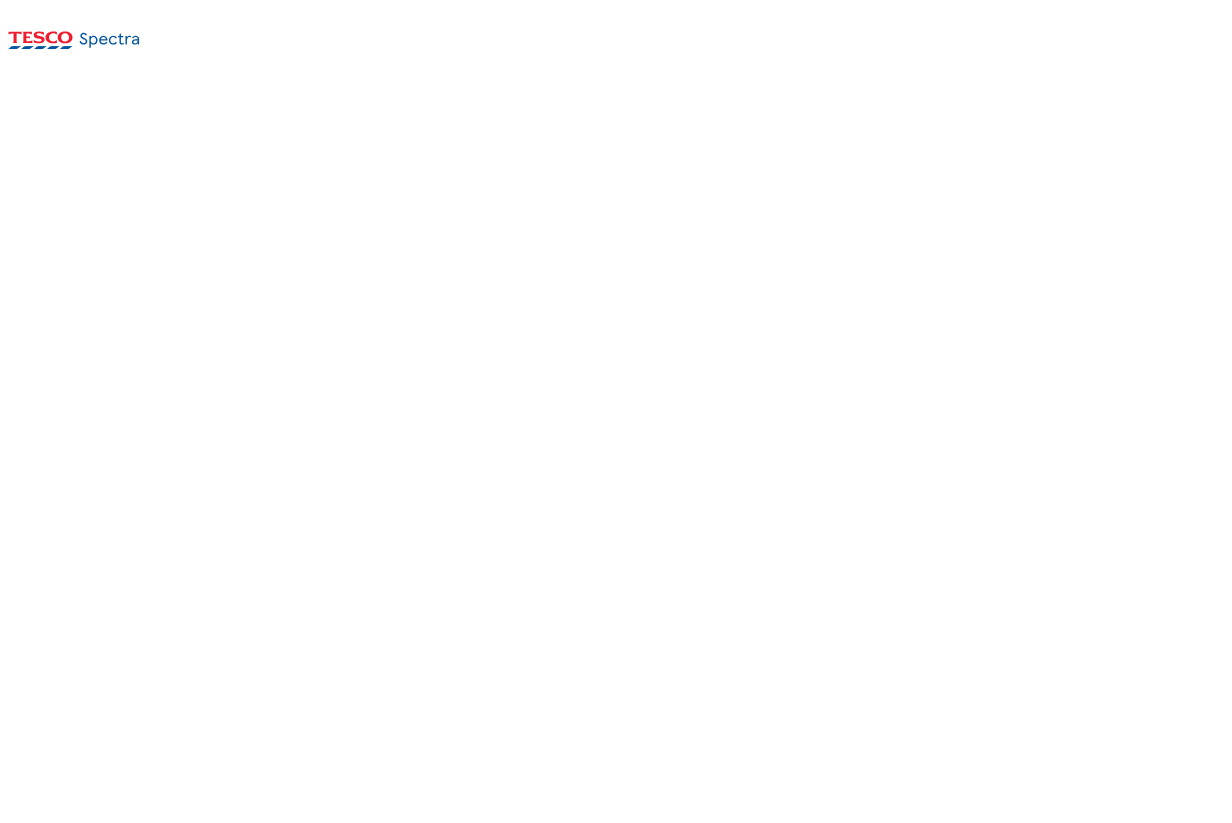 scroll, scrollTop: 0, scrollLeft: 0, axis: both 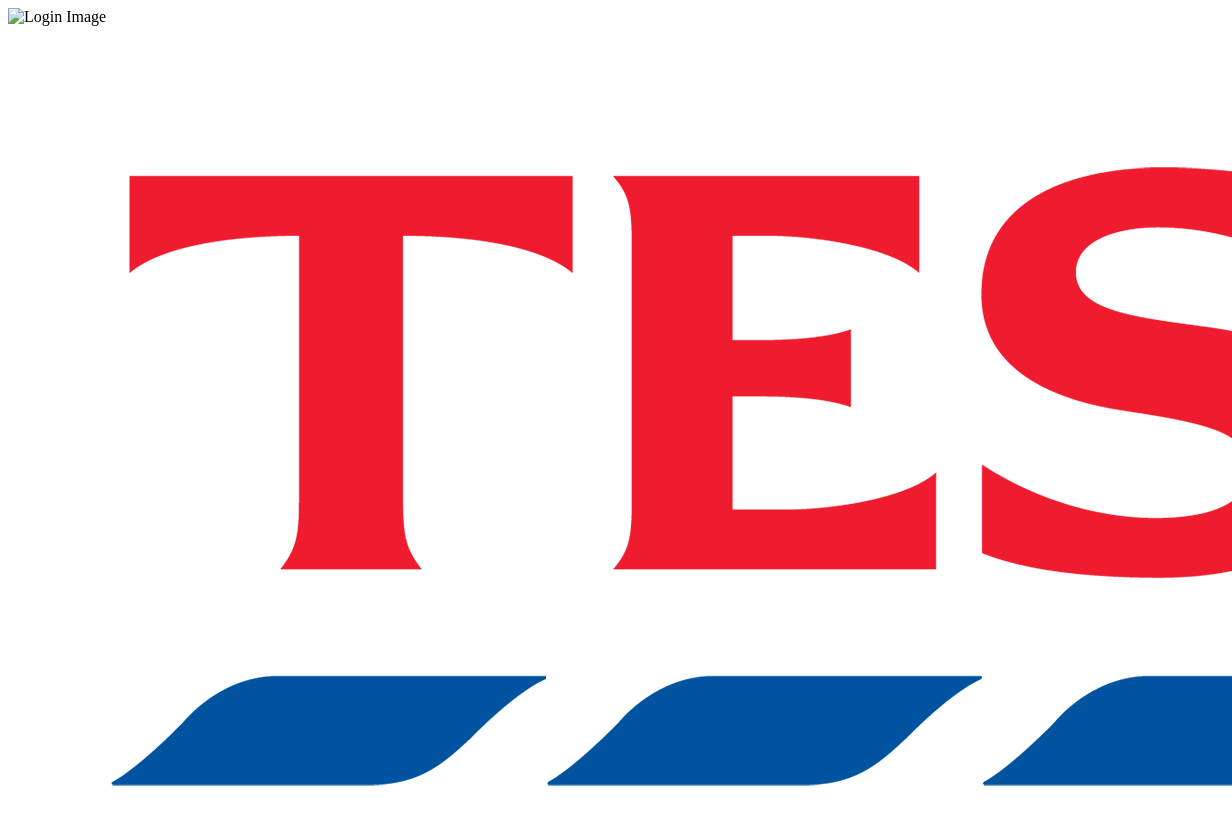 click on "Login" at bounding box center (616, 1000) 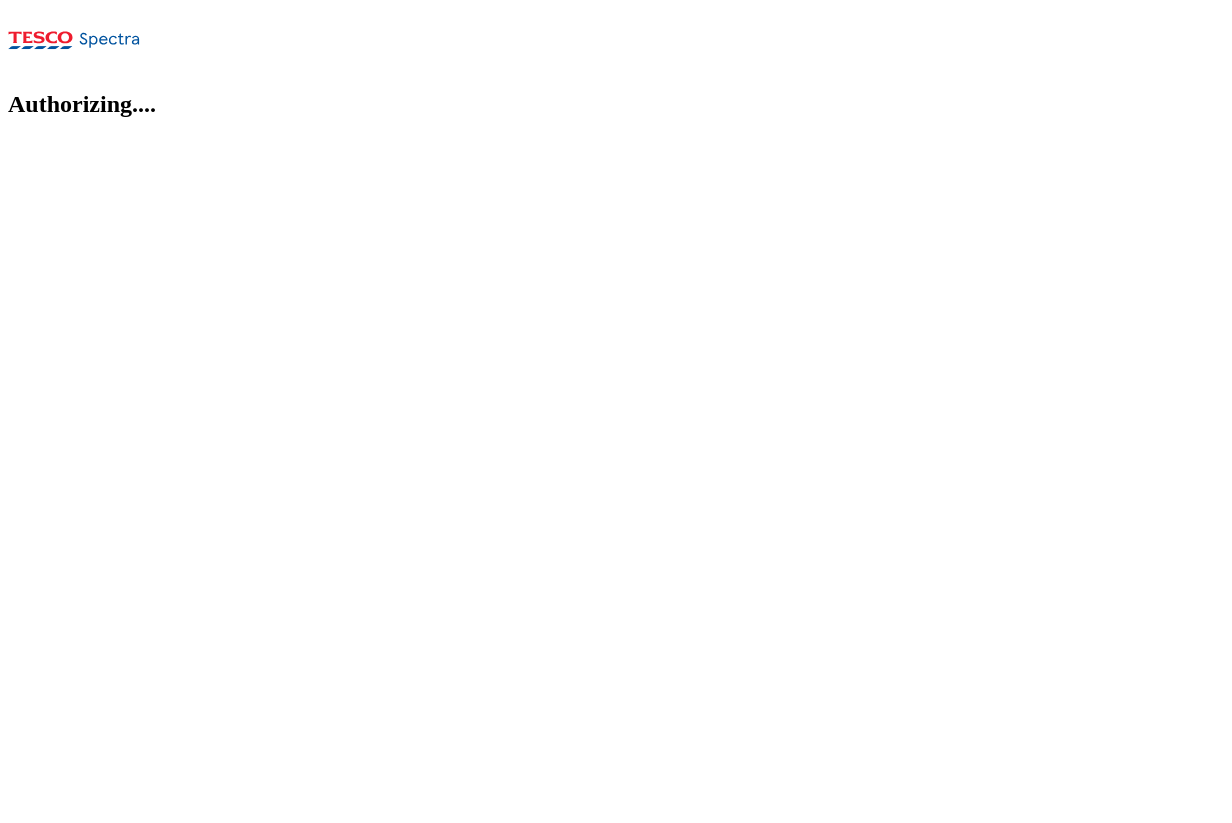 scroll, scrollTop: 0, scrollLeft: 0, axis: both 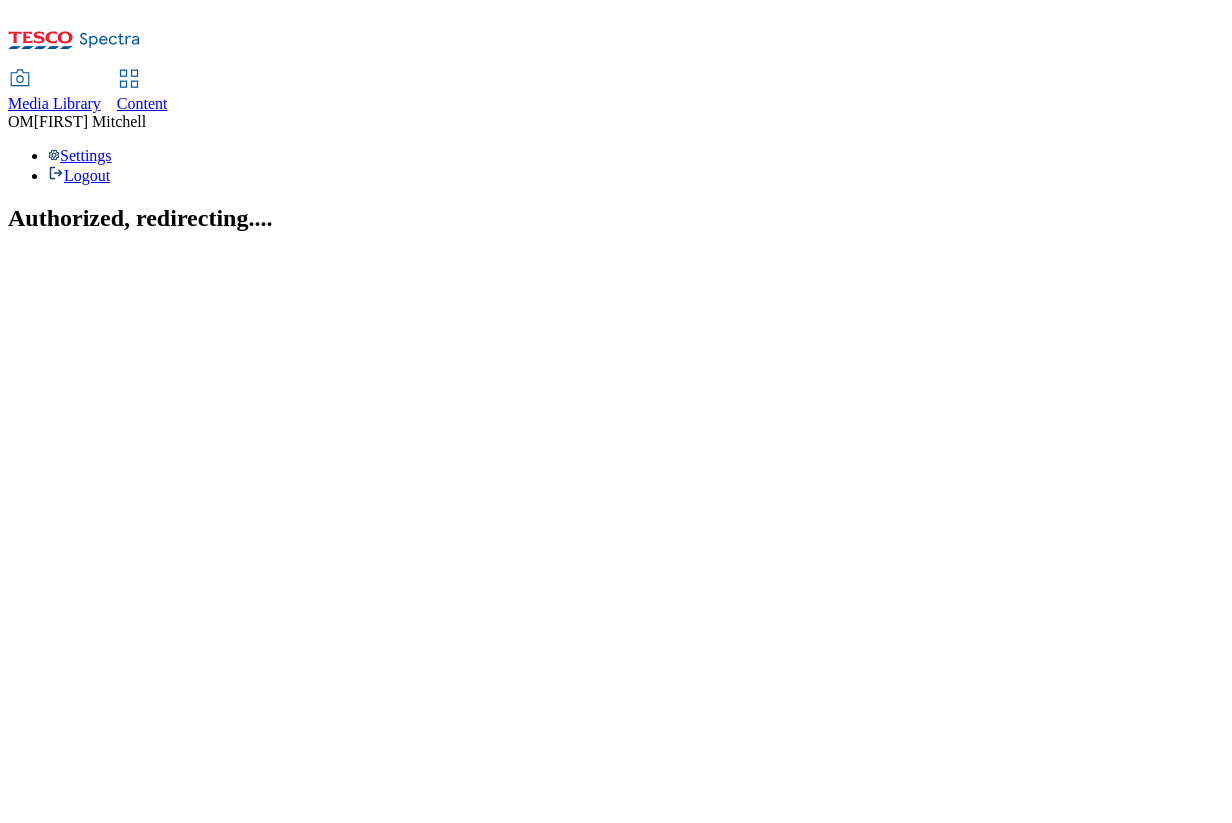 click on "Media Library" at bounding box center [54, 103] 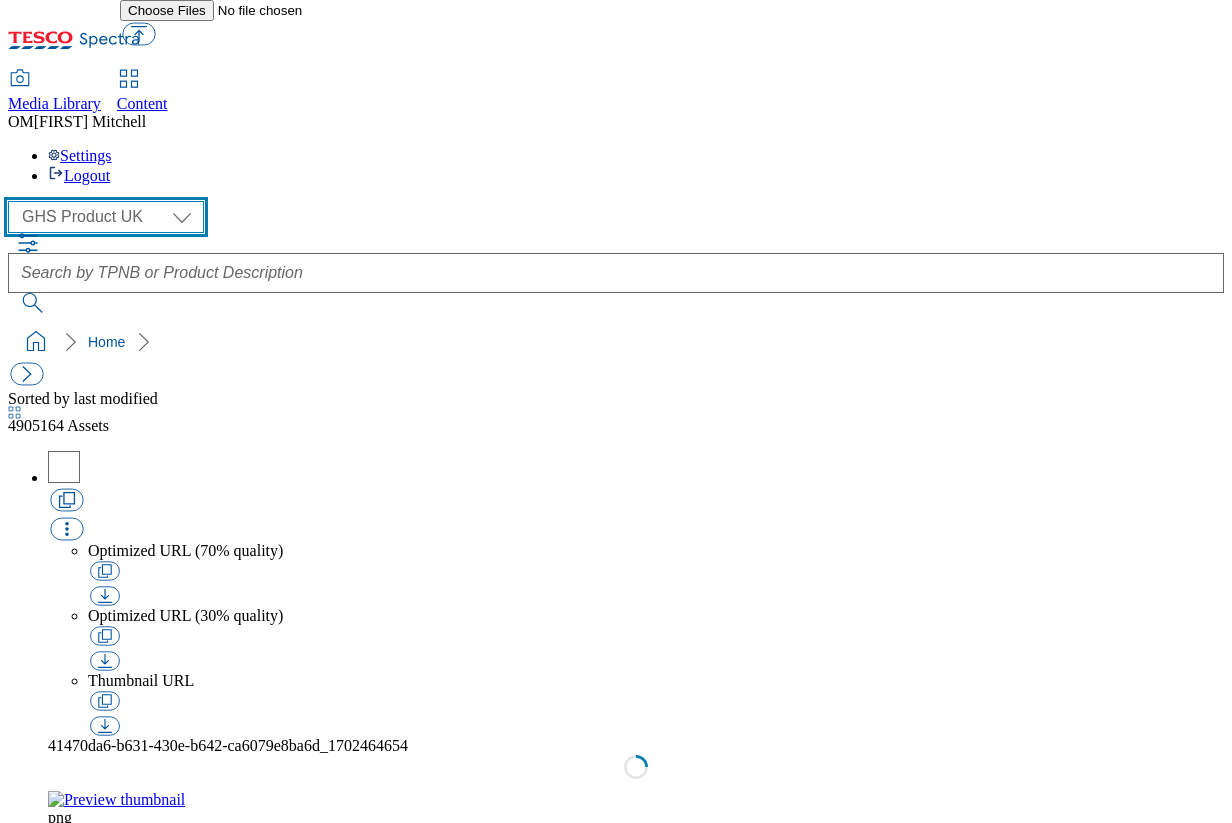 click on "GHS Marketing UK GHS Product UK ghs-roi" at bounding box center (106, 217) 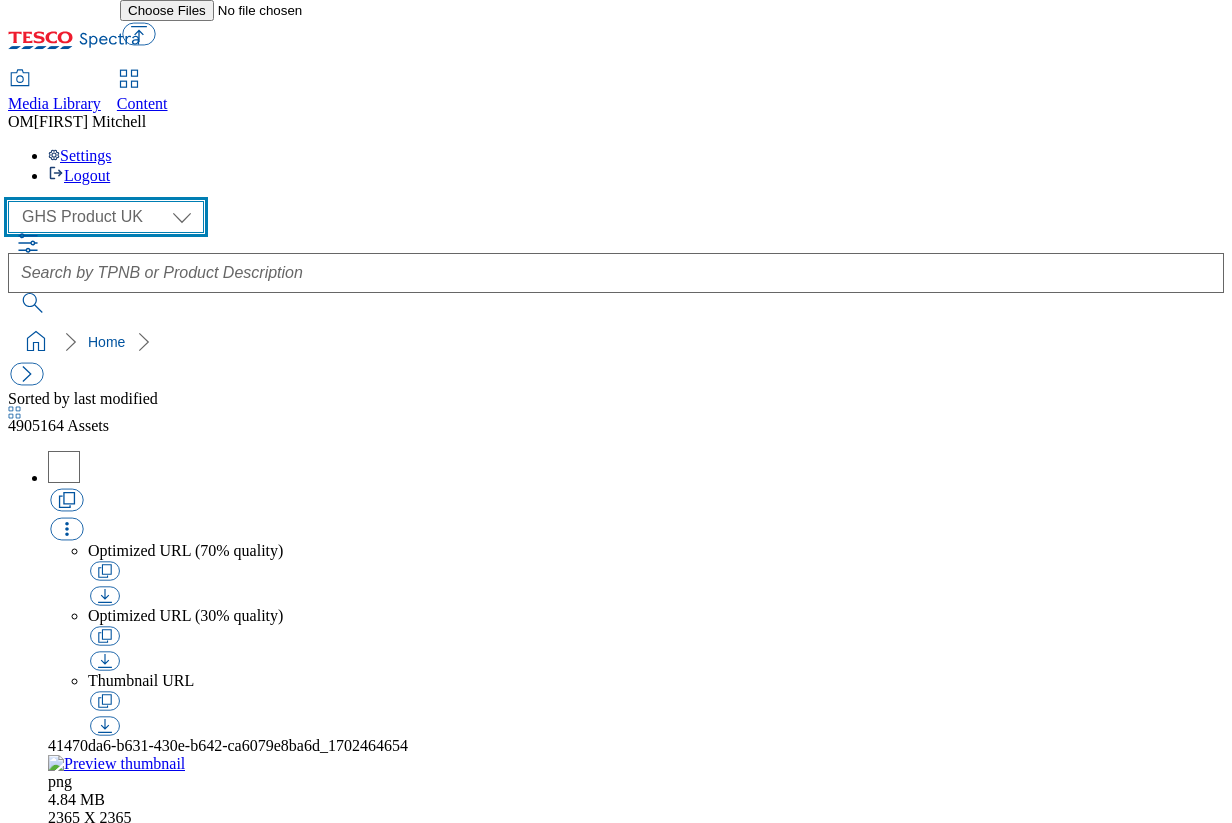select on "flare-ghs-mktg" 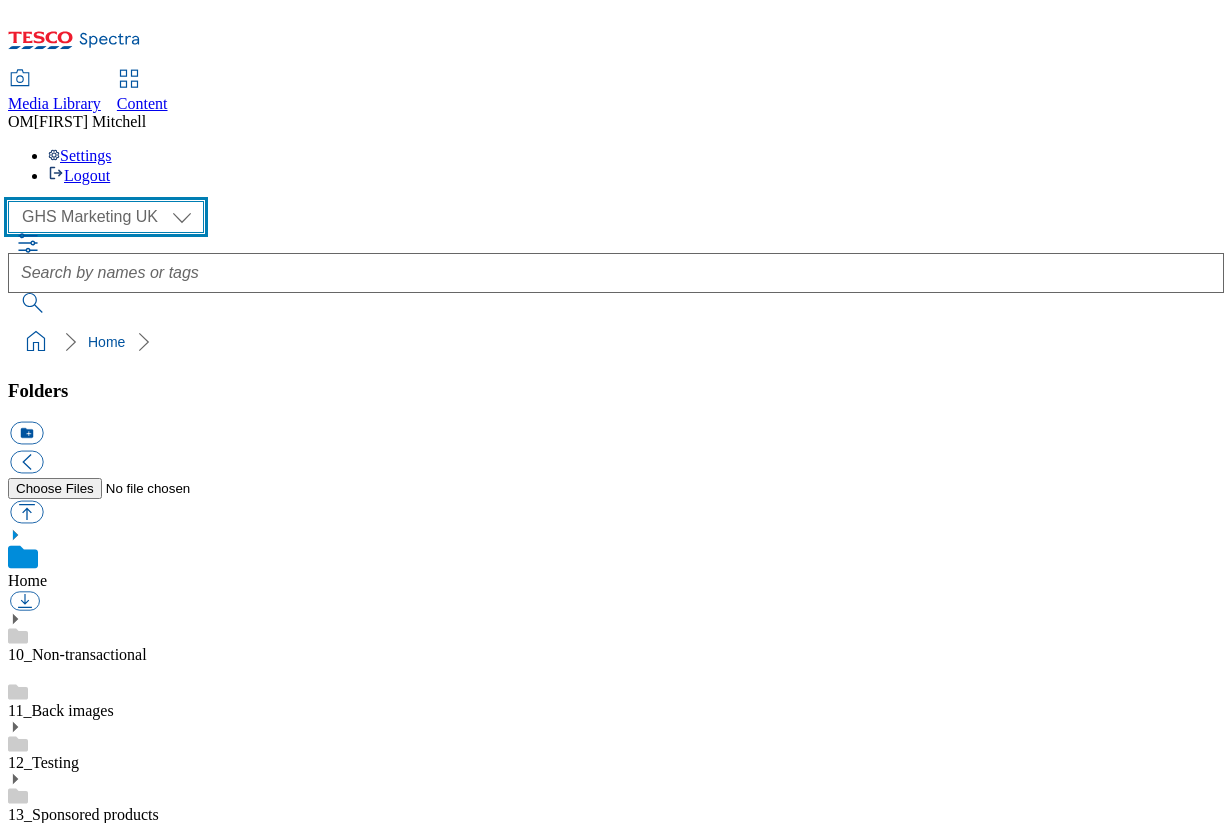 scroll, scrollTop: 286, scrollLeft: 0, axis: vertical 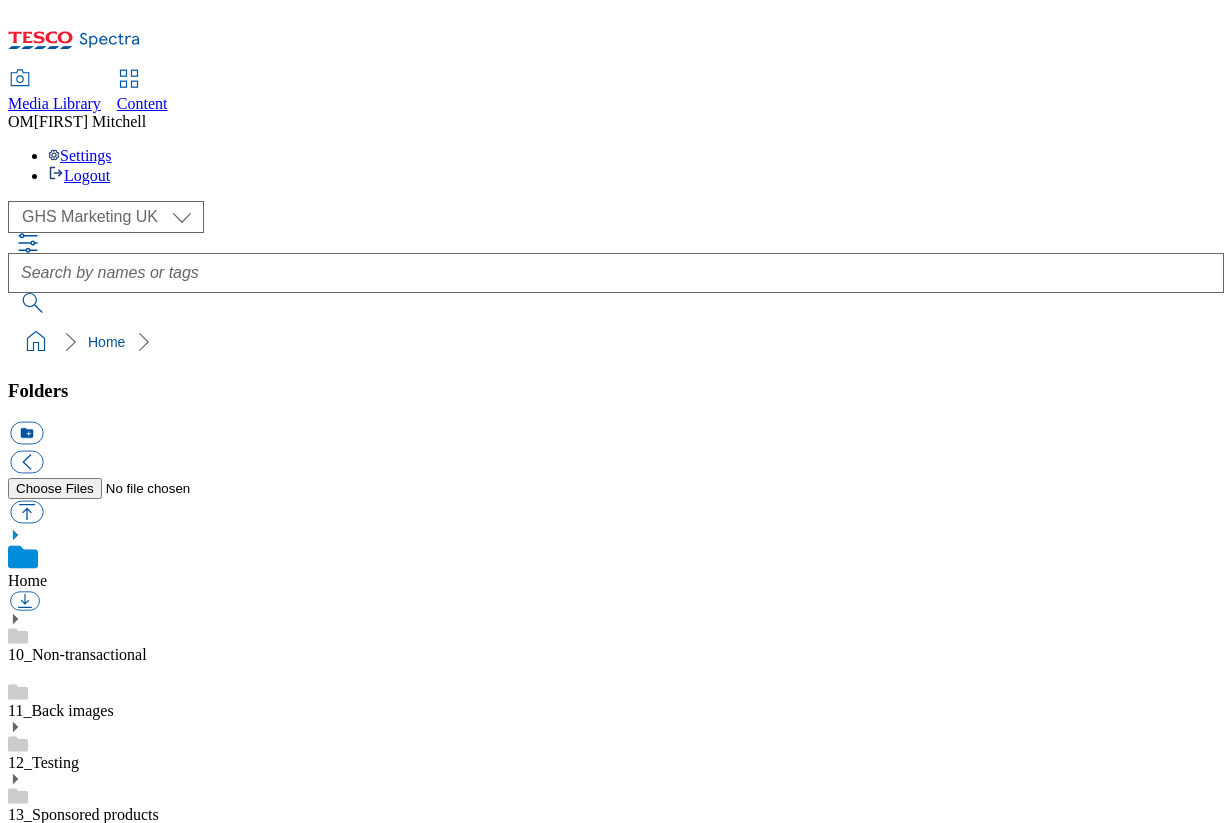 click on "8_dh-campaigns" at bounding box center [61, 1390] 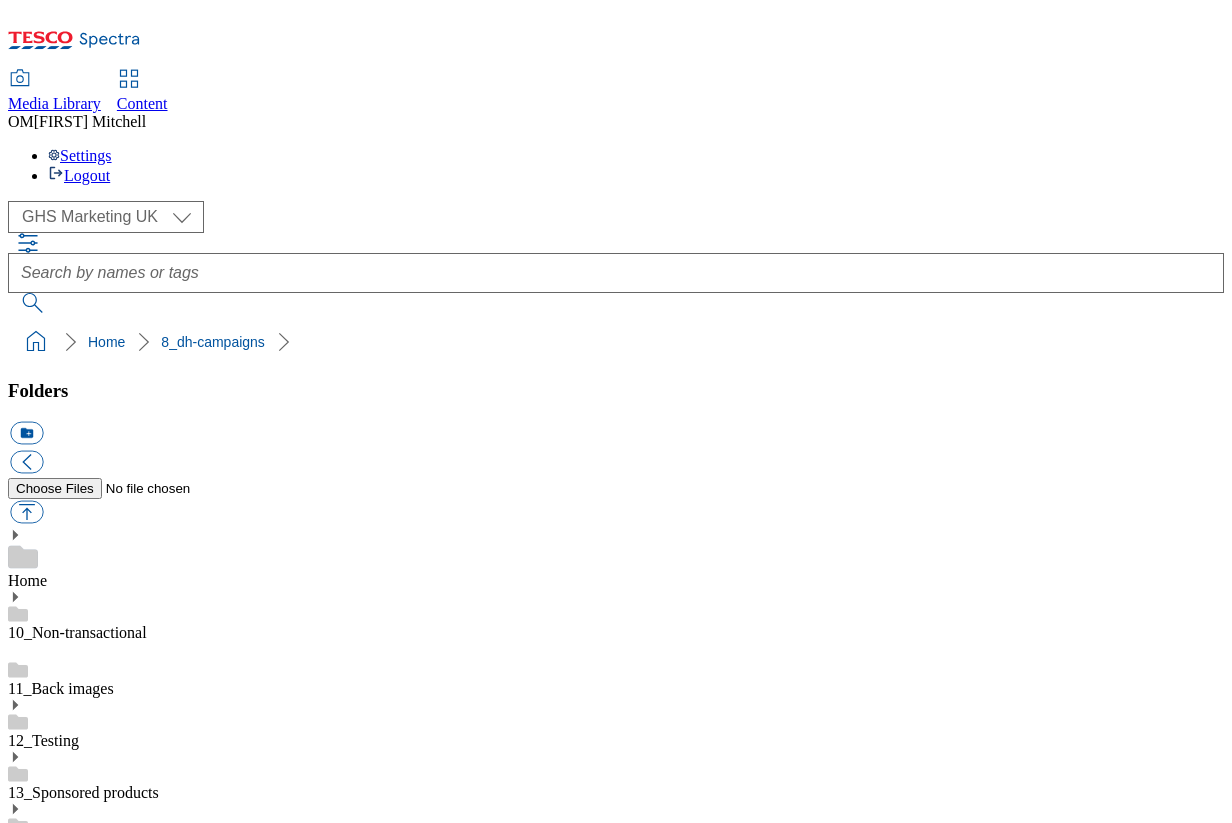 click 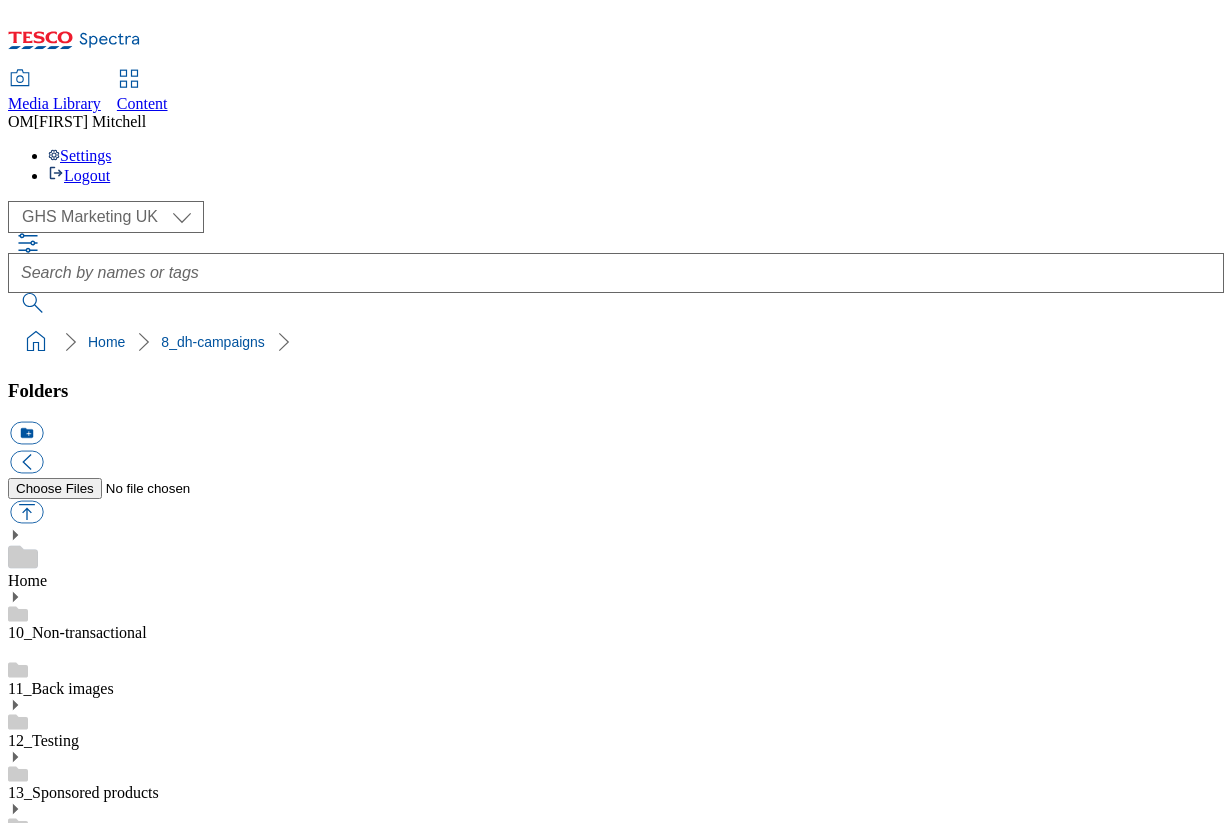 scroll, scrollTop: 1013, scrollLeft: 0, axis: vertical 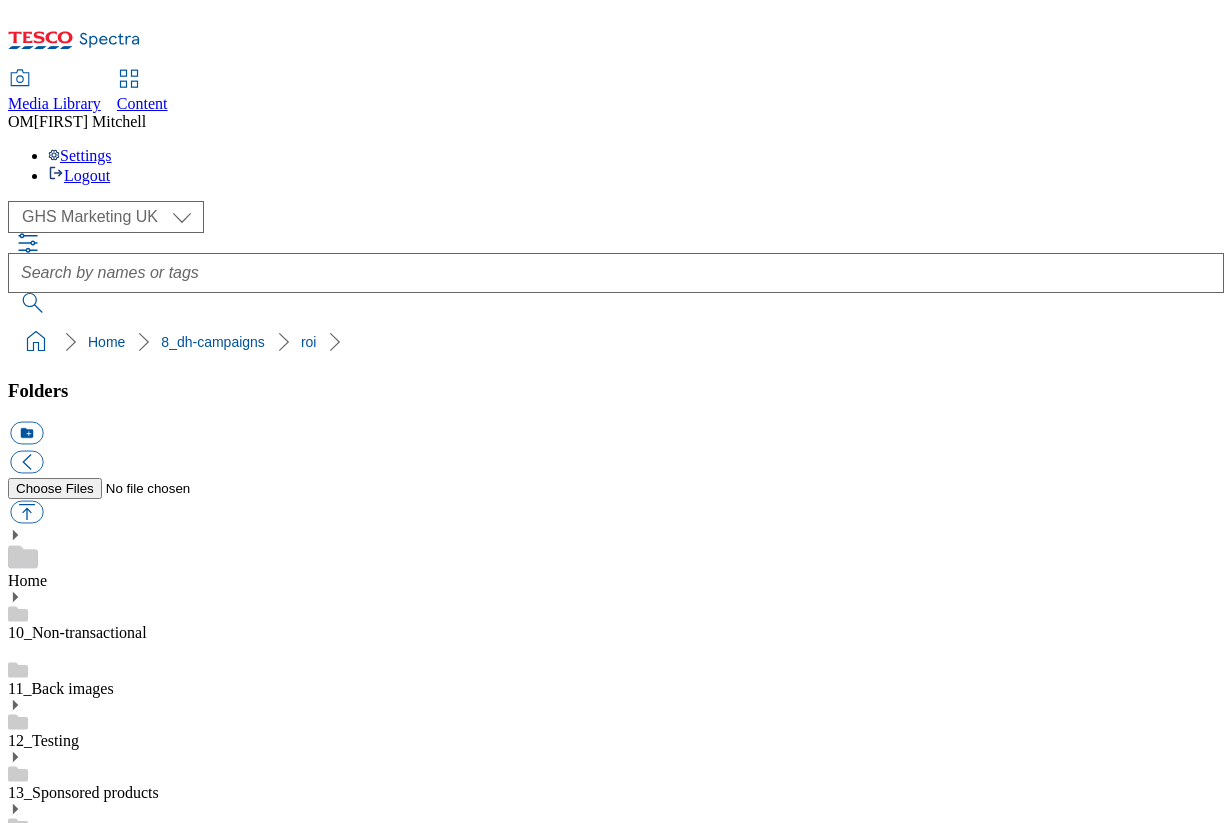 click 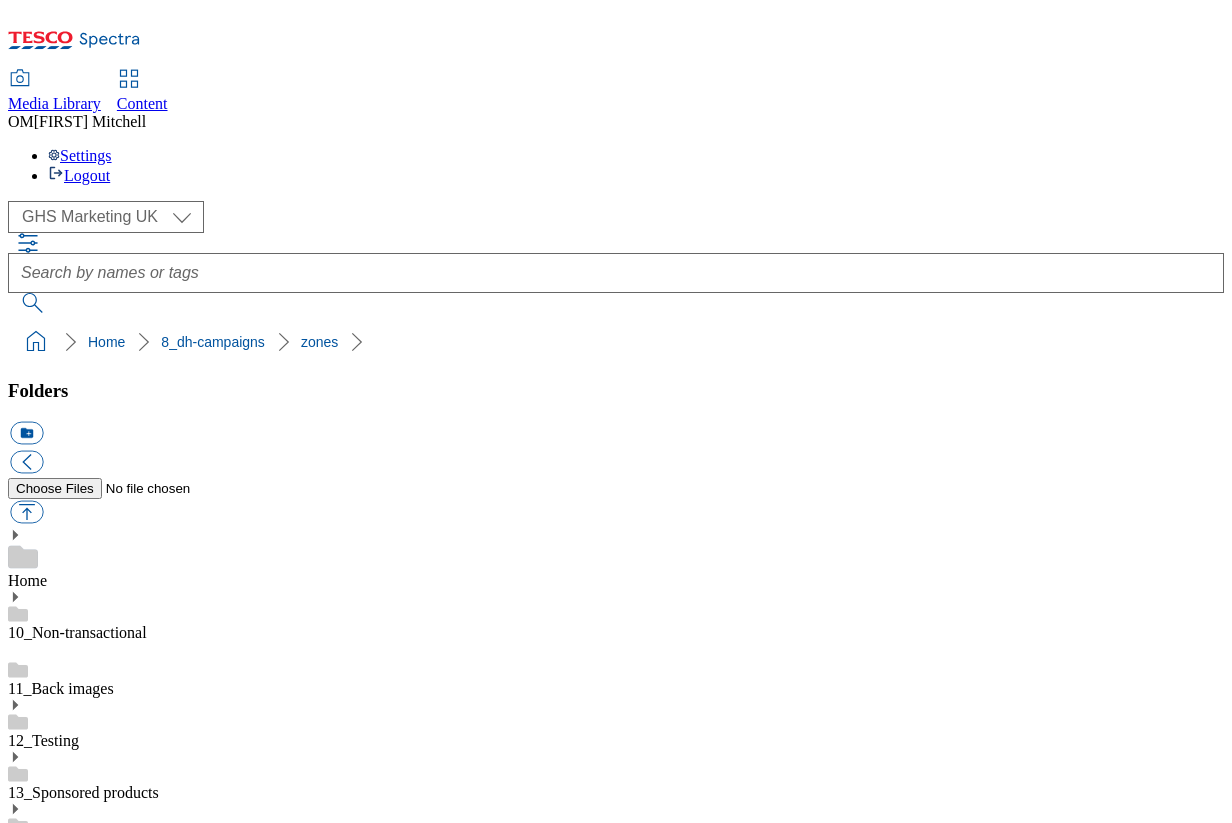 click 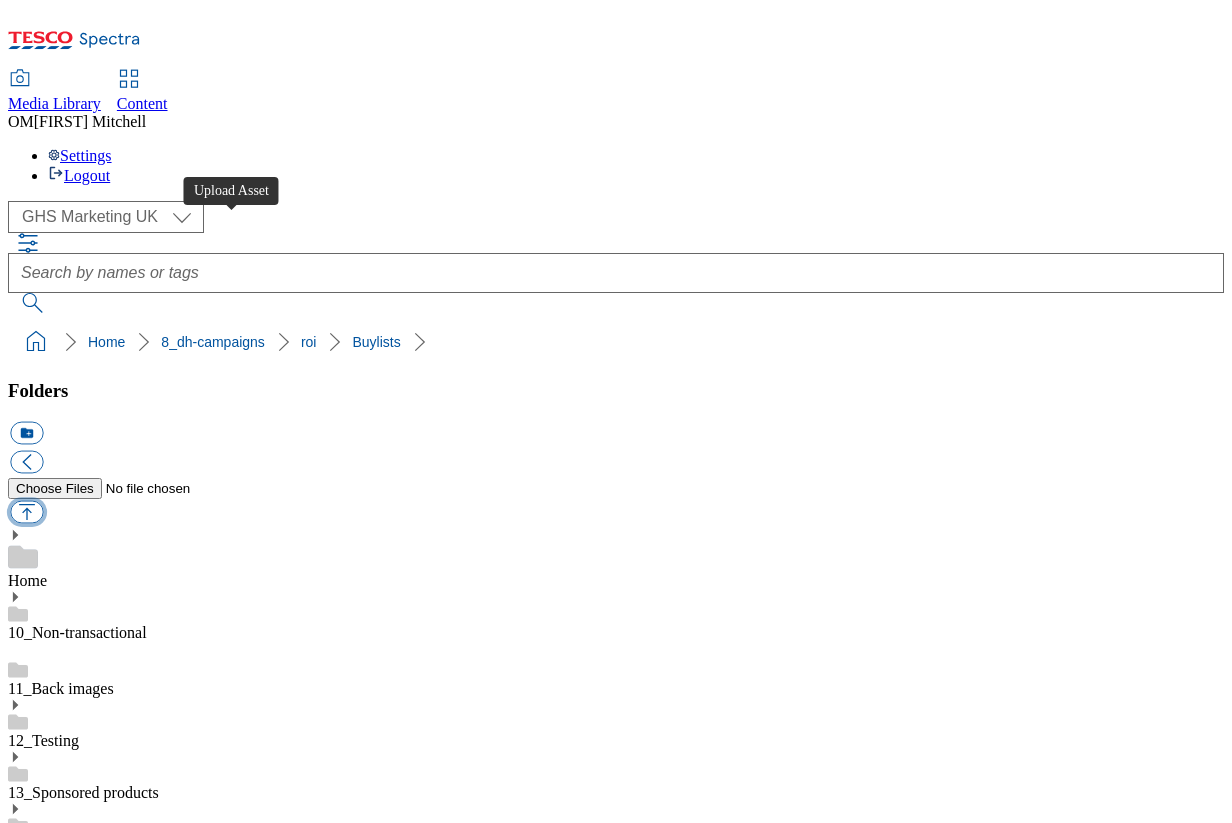 click at bounding box center [26, 512] 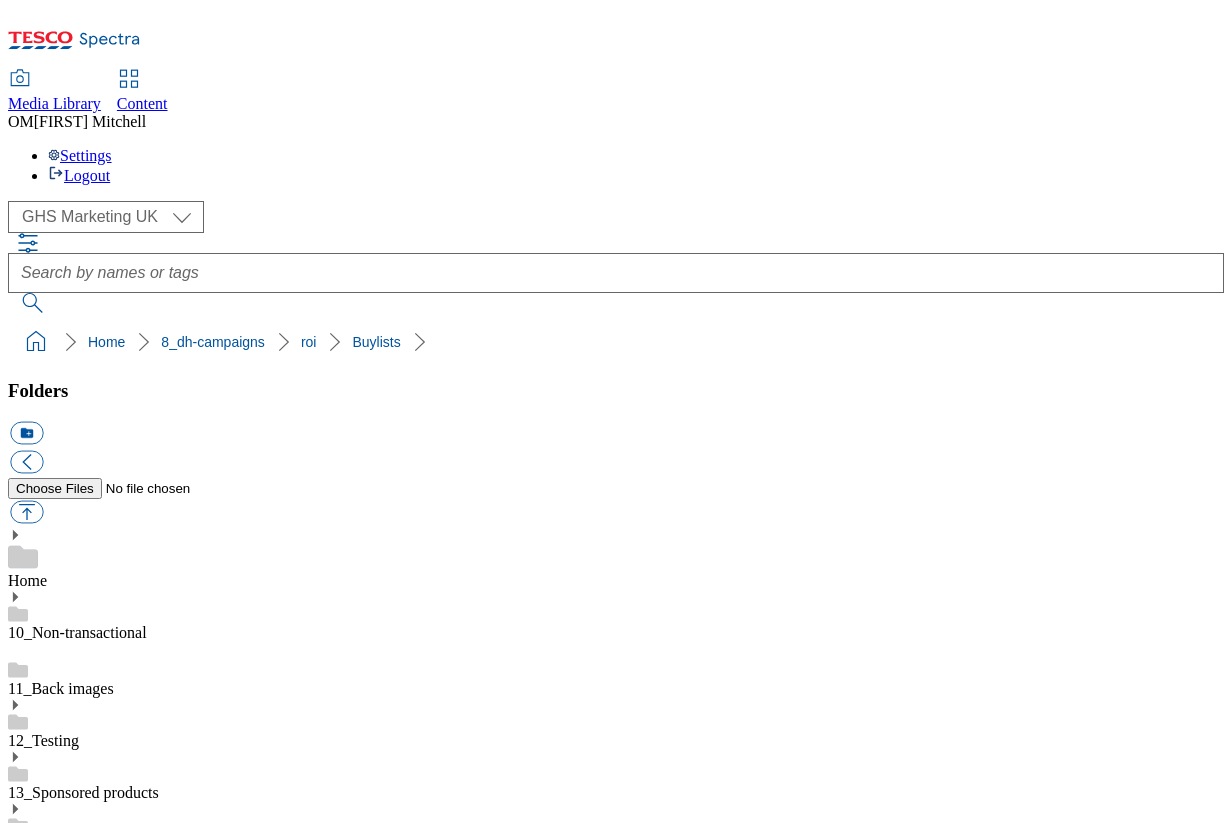 type on "C:\fakepath\Buylist Header generic.png" 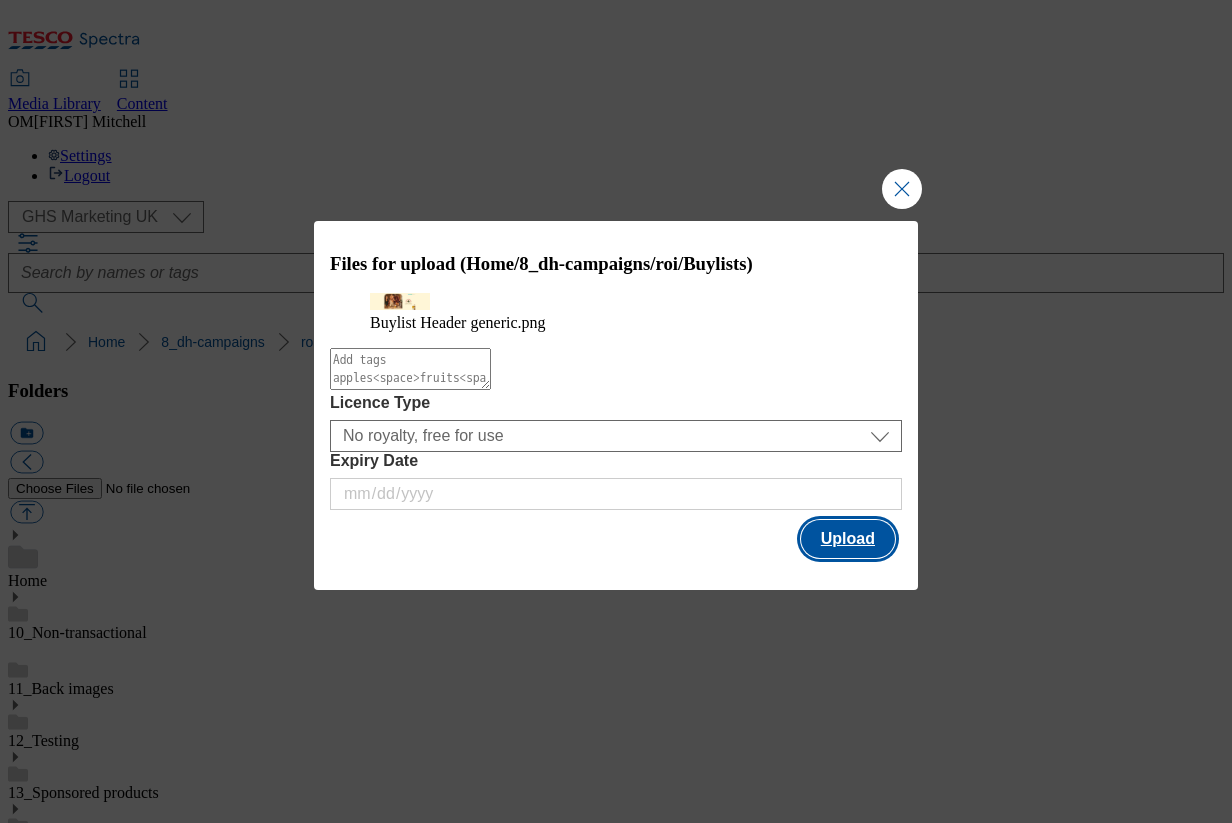 click on "Upload" at bounding box center [848, 539] 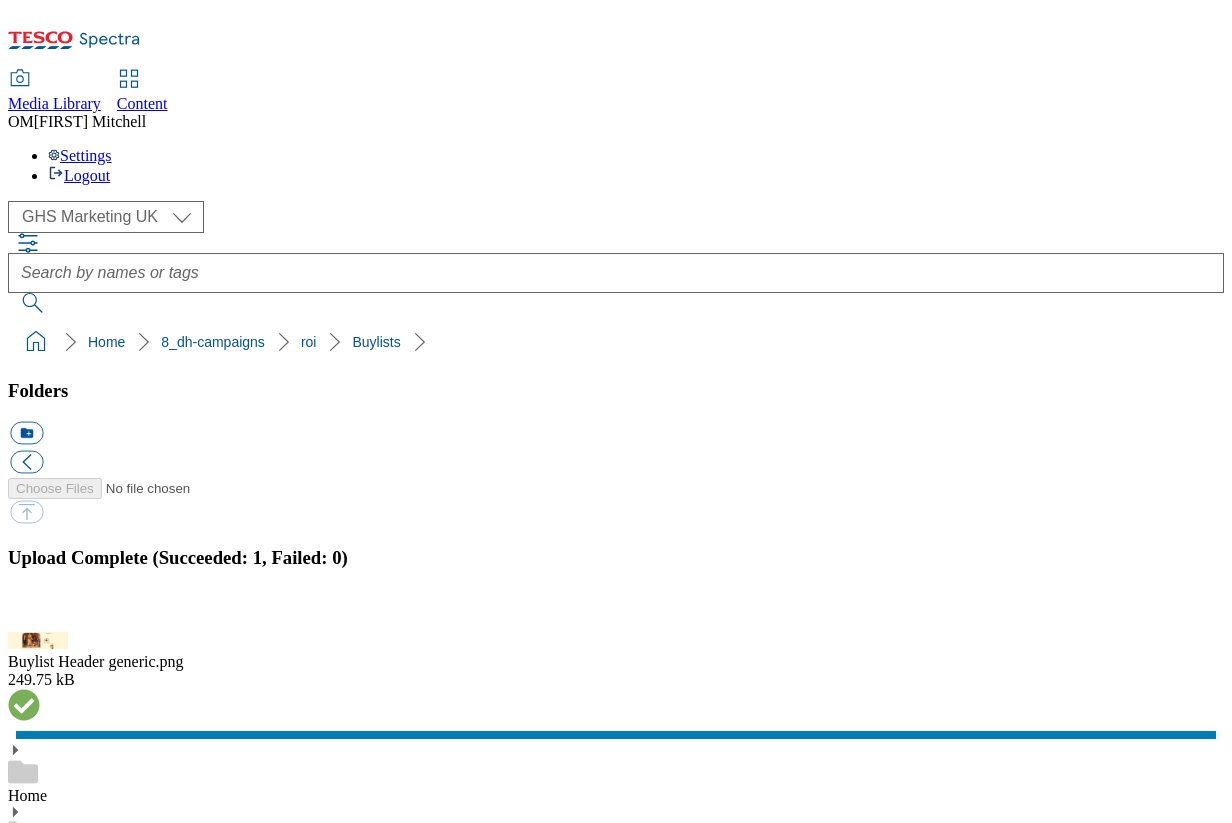 click on "Buylist Header generic 1184 X 333, 255 KB, PNG Optimized URL (70% quality) Optimized URL (30% quality) Thumbnail URL 1643802936116-ad525793_ROI_Muller_LegoBrand_H_V2 1184 X 333, 341 KB, JPEG Optimized URL (70% quality) Optimized URL (30% quality) Thumbnail URL ad525672_shelftalker_TW51_upd 690 X 119, 22 KB, JPEG Optimized URL (70% quality) Optimized URL (30% quality) Thumbnail URL ad525672_headerBG_TW51_upd 690 X 206, 34 KB, JPEG Optimized URL (70% quality) Optimized URL (30% quality) Thumbnail URL ad525762_headerBG_TW52 690 X 206, 55 KB, JPEG Optimized URL (70% quality) Optimized URL (30% quality) Thumbnail URL ad526036_headerBG_TW52 690 X 206, 45 KB, JPEG Optimized URL (70% quality) Optimized URL (30% quality) Thumbnail URL ad526036_shelftalker_TW52 690 X 119, 29 KB, JPEG Optimized URL (70% quality) Optimized URL (30% quality) Thumbnail URL ad526004_shelftalker_TW52 690 X 119, 24 KB, JPEG Optimized URL (70% quality) Optimized URL (30% quality) Thumbnail URL ad526004_headerBG_TW52 690 X 206, 45 KB, JPEG" at bounding box center [616, 15019] 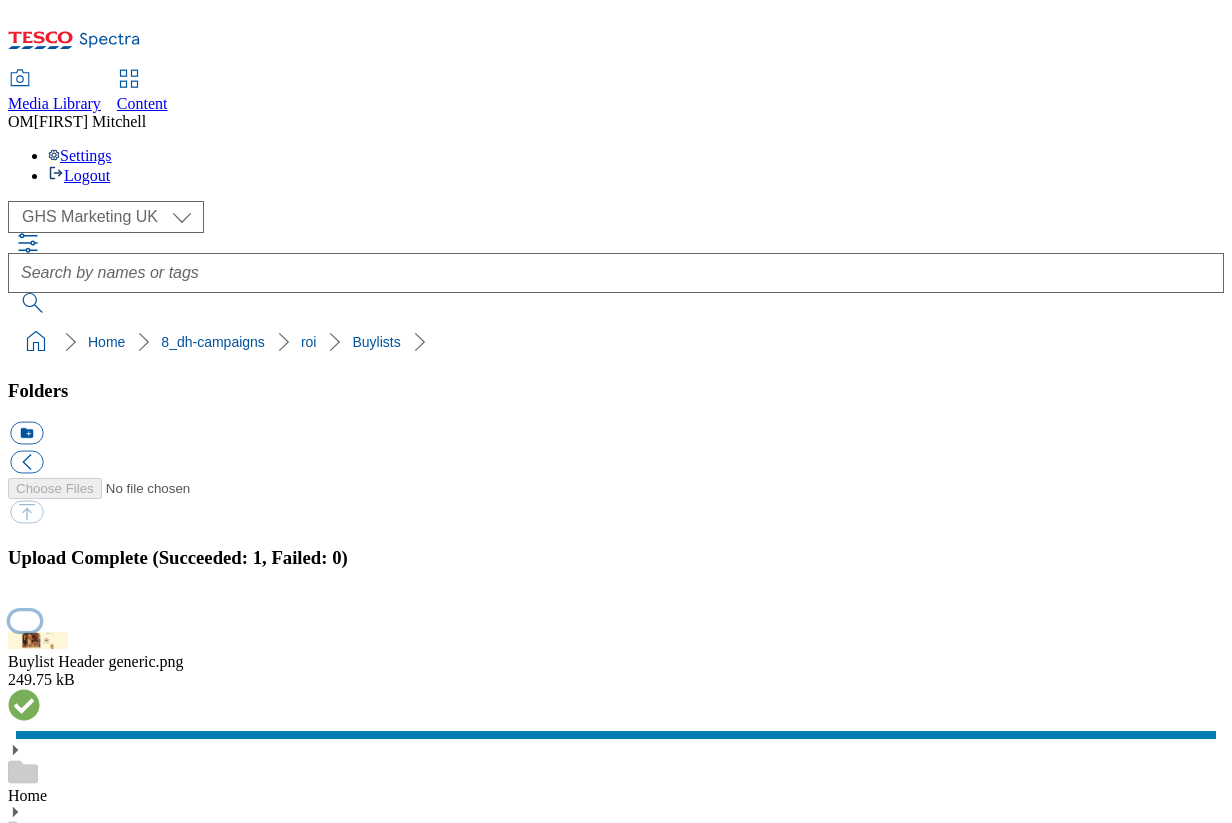 click at bounding box center [25, 620] 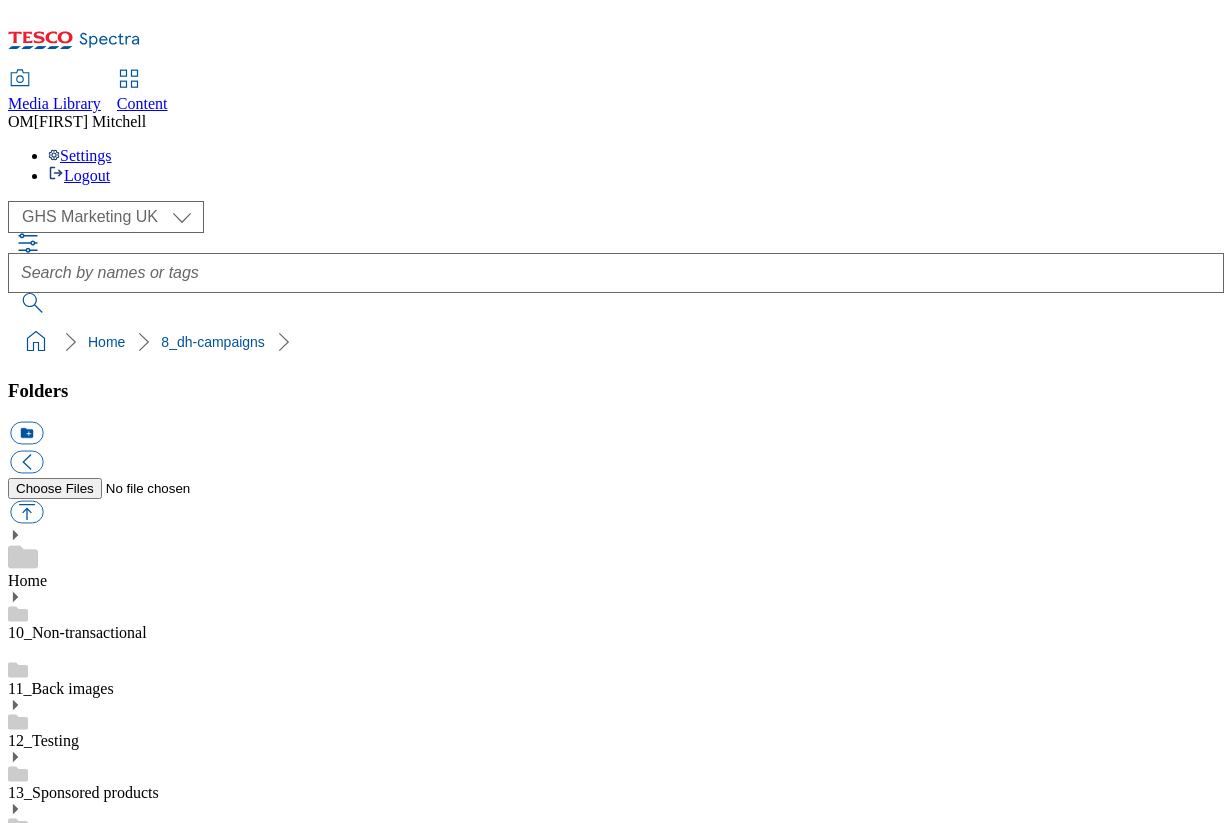 scroll, scrollTop: 0, scrollLeft: 0, axis: both 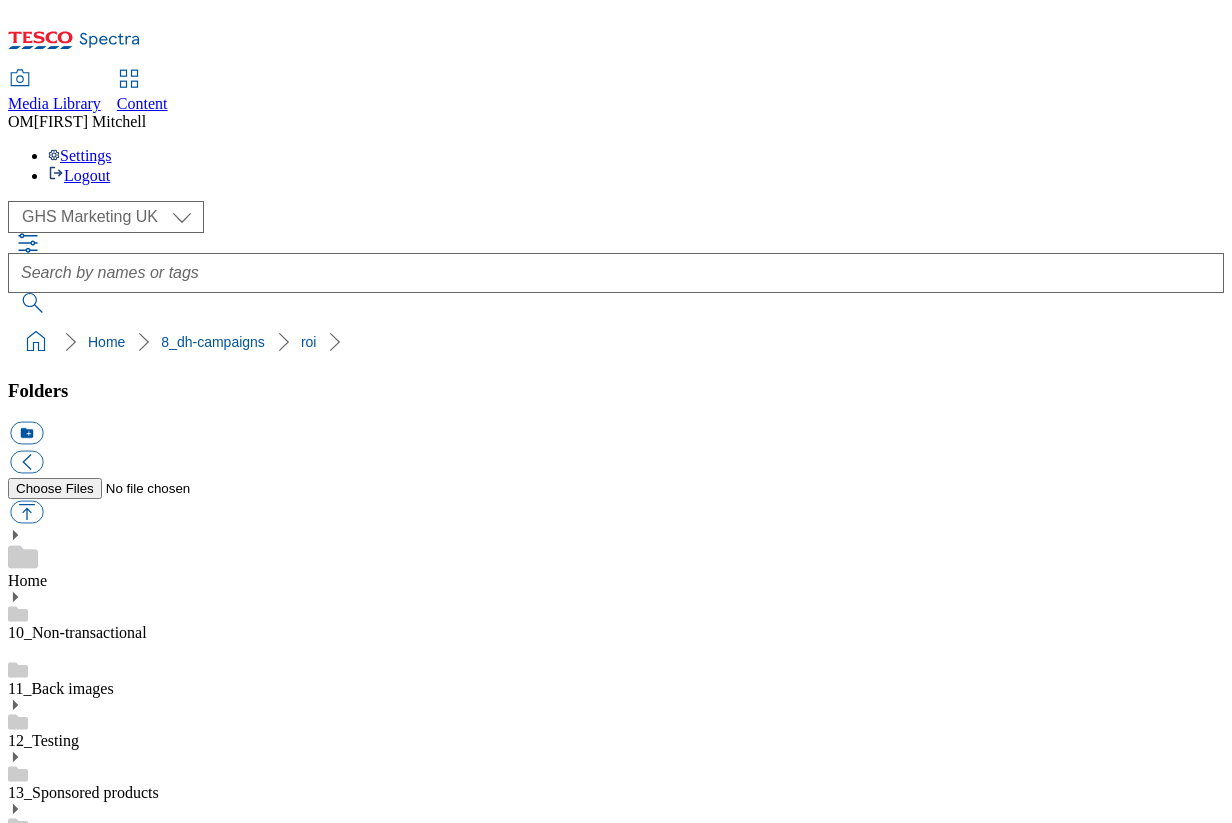 click 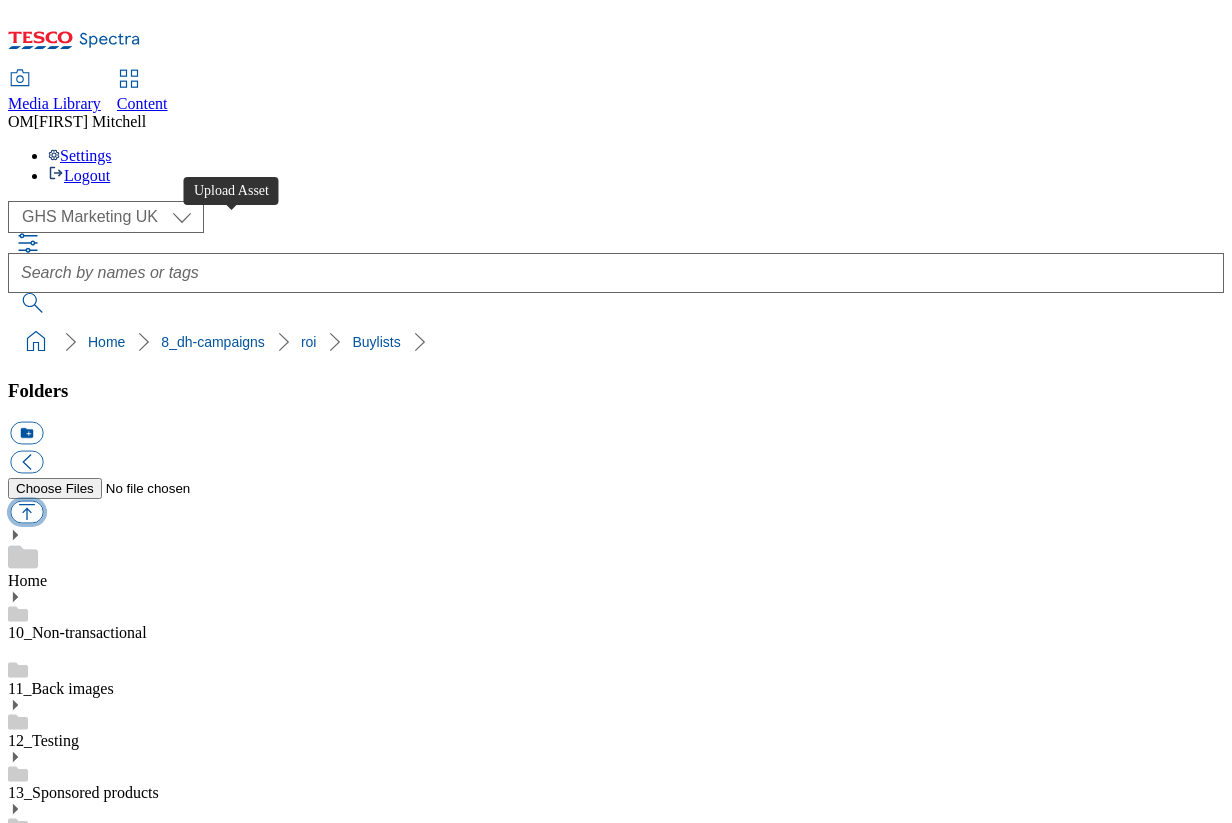 click at bounding box center [26, 512] 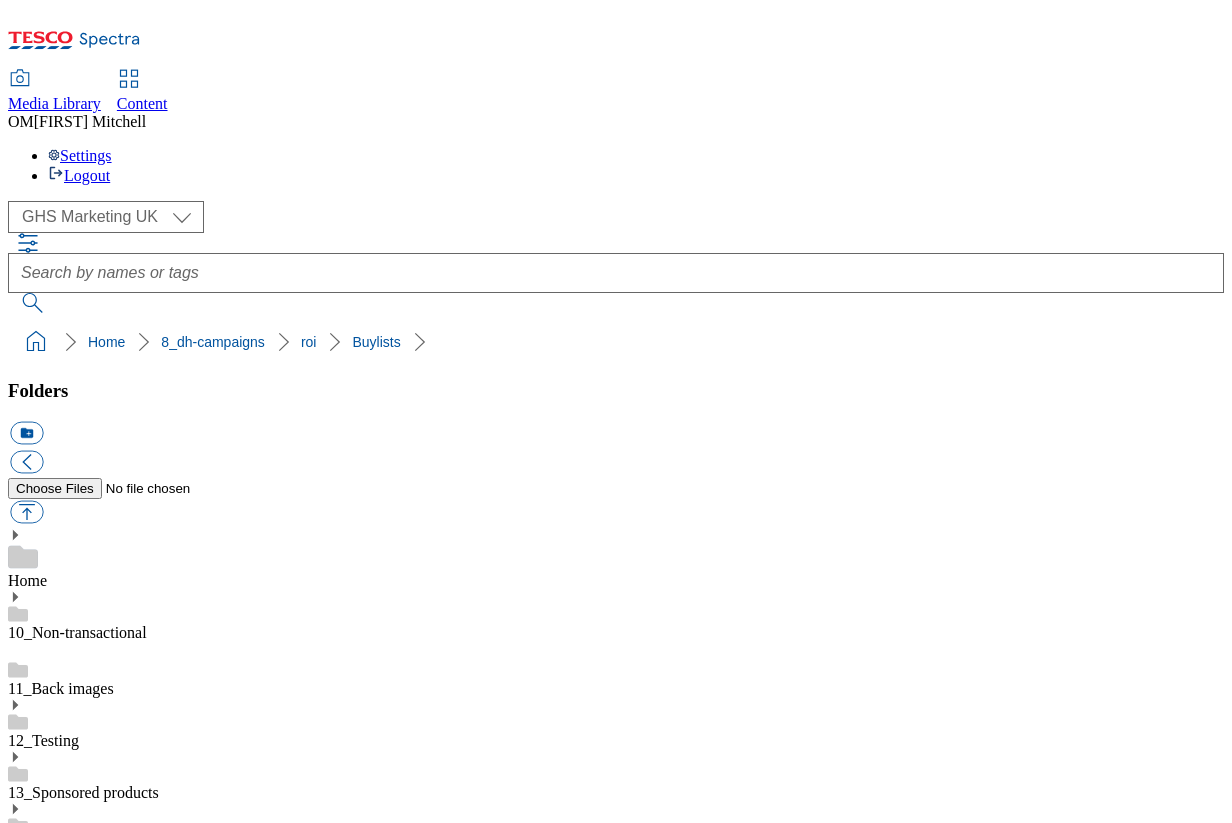 type on "C:\fakepath\Buylist Header.png" 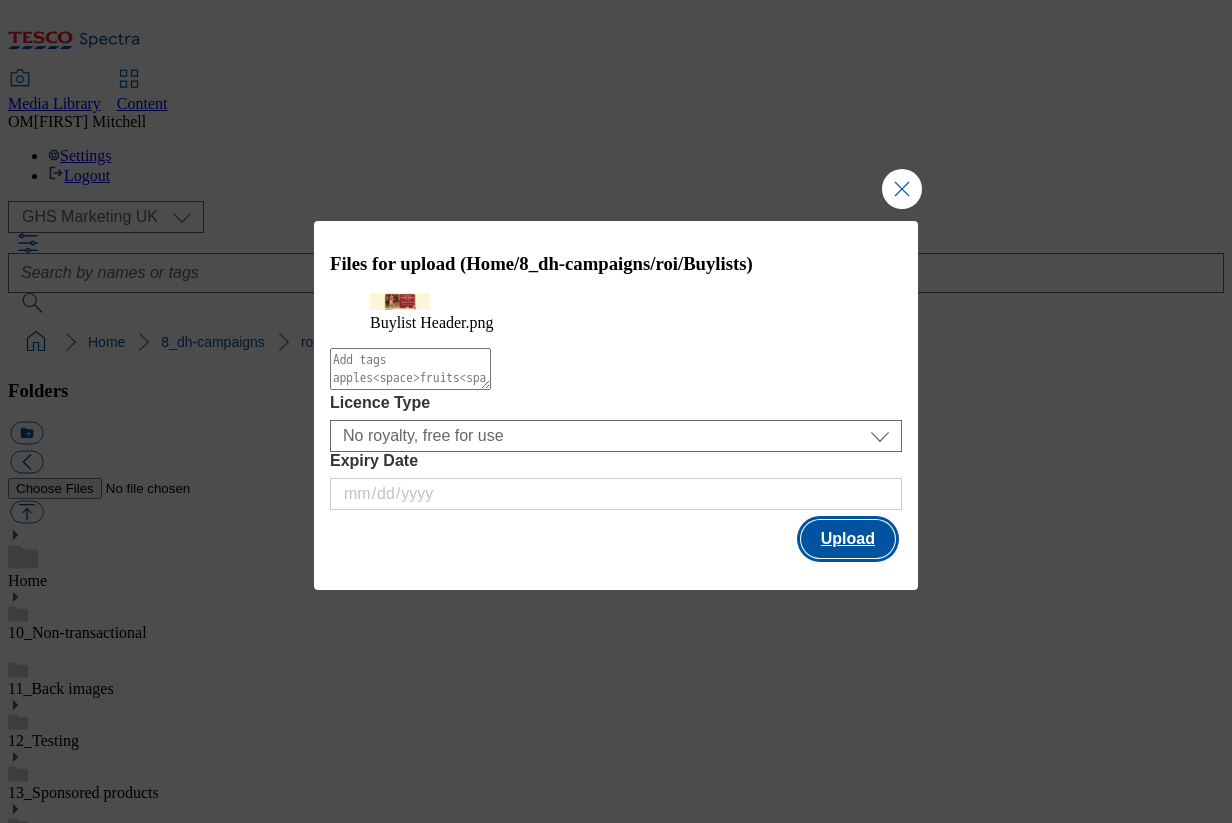 click on "Upload" at bounding box center (848, 539) 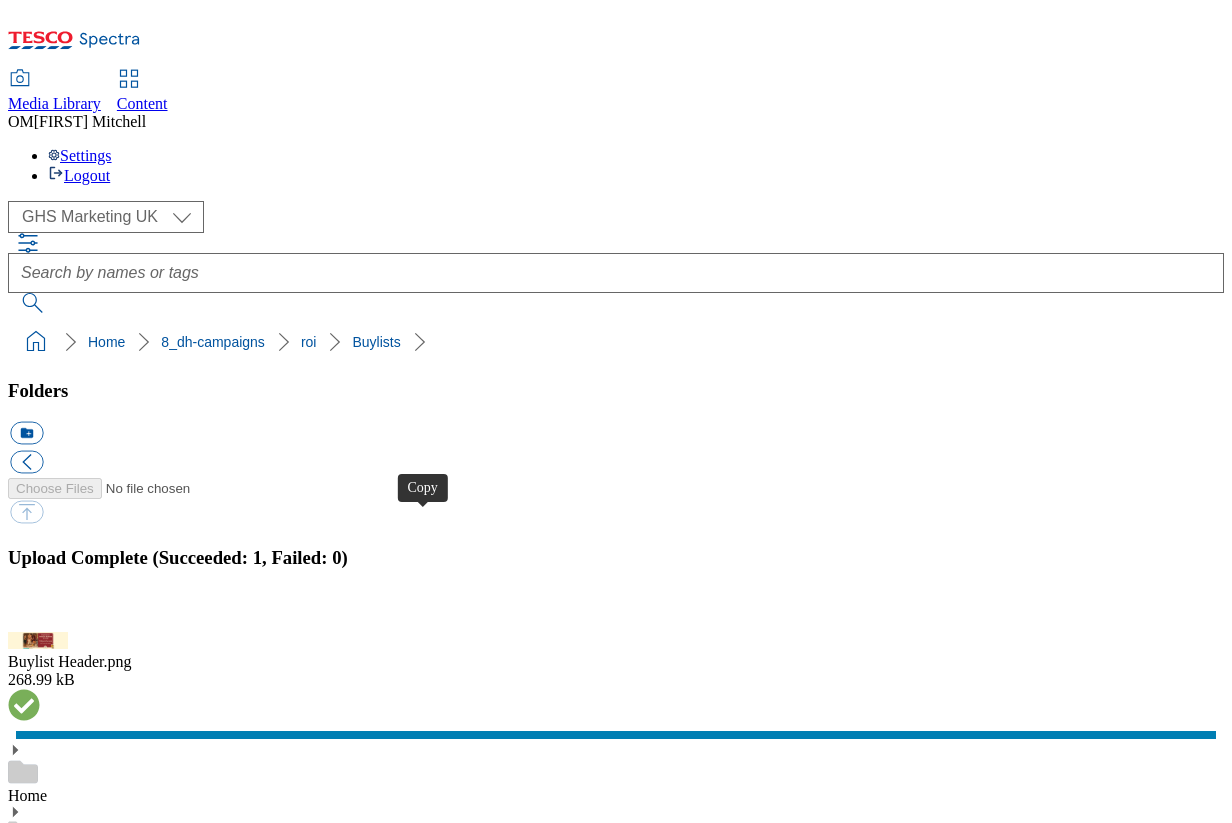 click at bounding box center [26, 5439] 